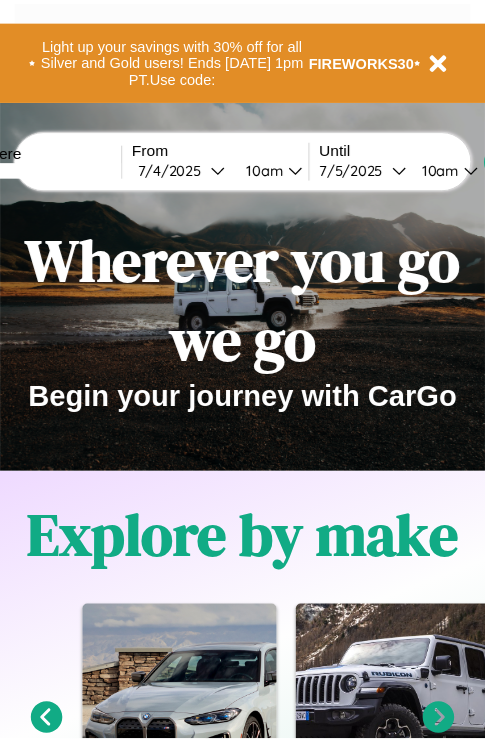 scroll, scrollTop: 0, scrollLeft: 0, axis: both 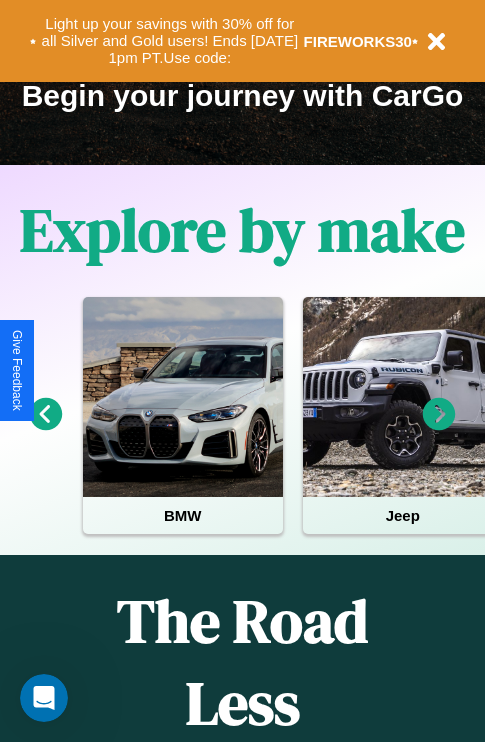 click 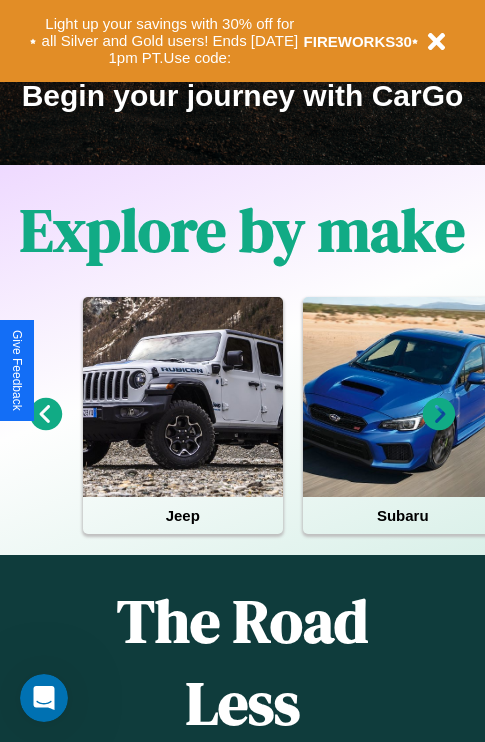 click 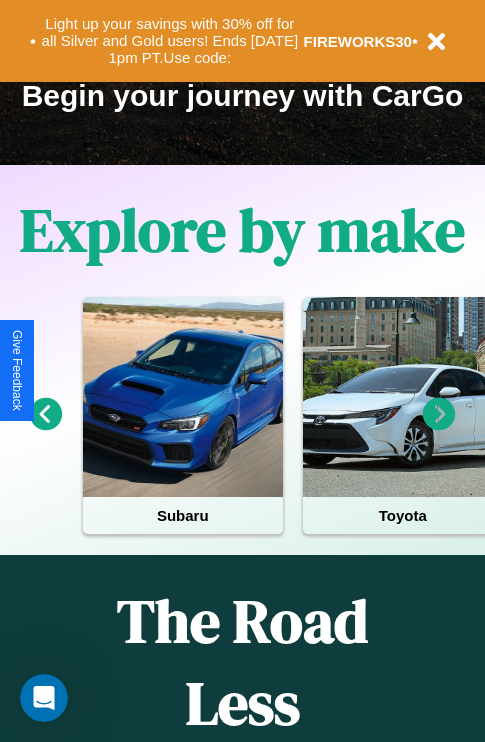 click 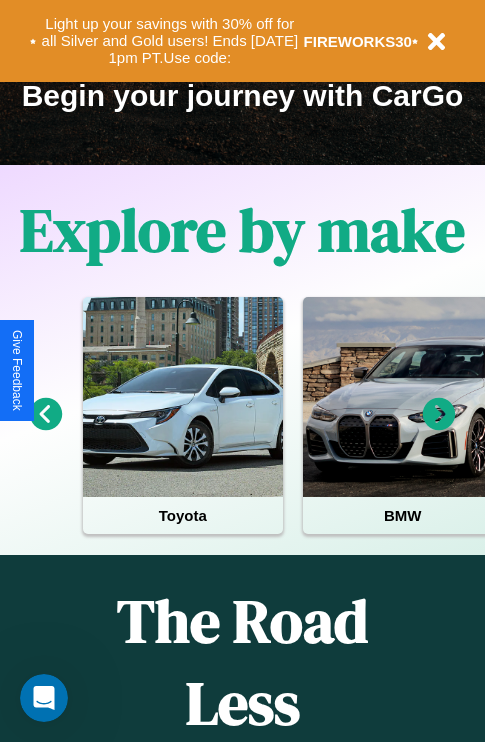 click 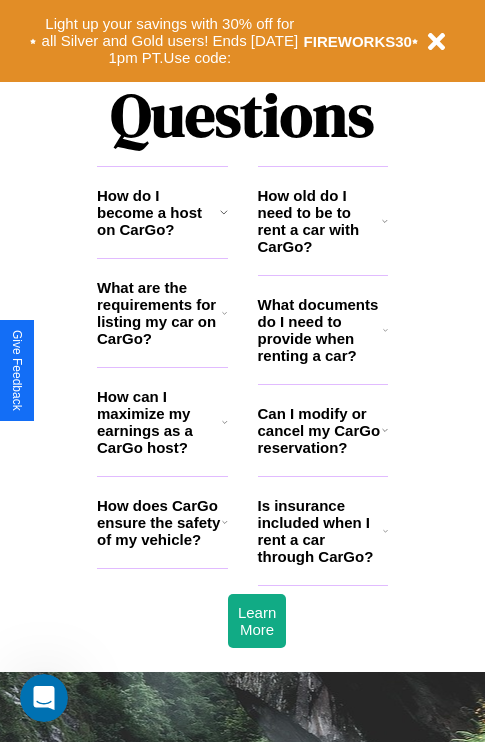 scroll, scrollTop: 2423, scrollLeft: 0, axis: vertical 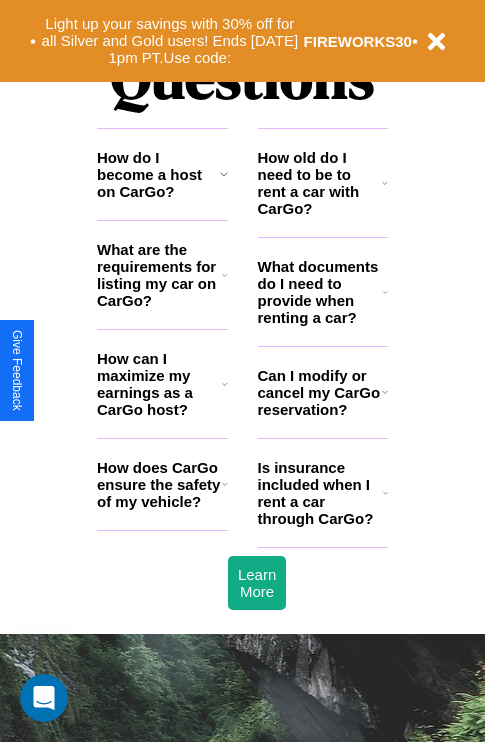 click on "How does CarGo ensure the safety of my vehicle?" at bounding box center (159, 484) 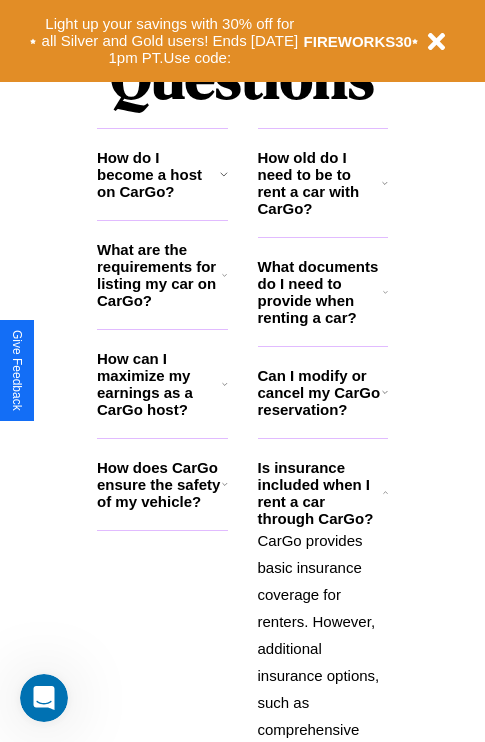 click on "What documents do I need to provide when renting a car?" at bounding box center [321, 292] 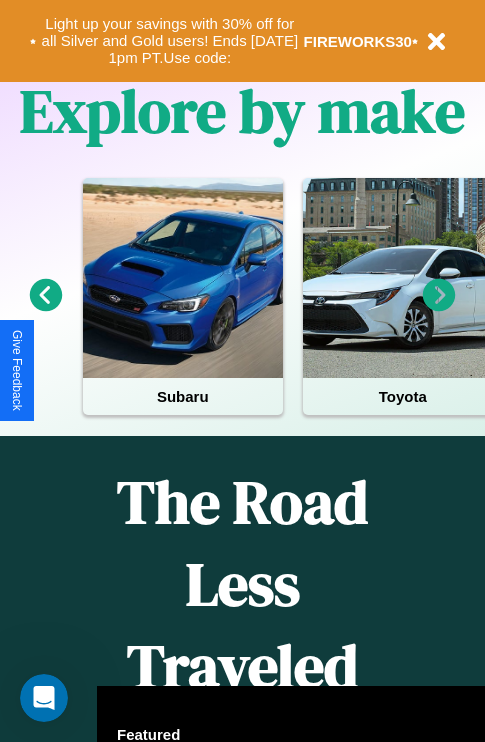 scroll, scrollTop: 308, scrollLeft: 0, axis: vertical 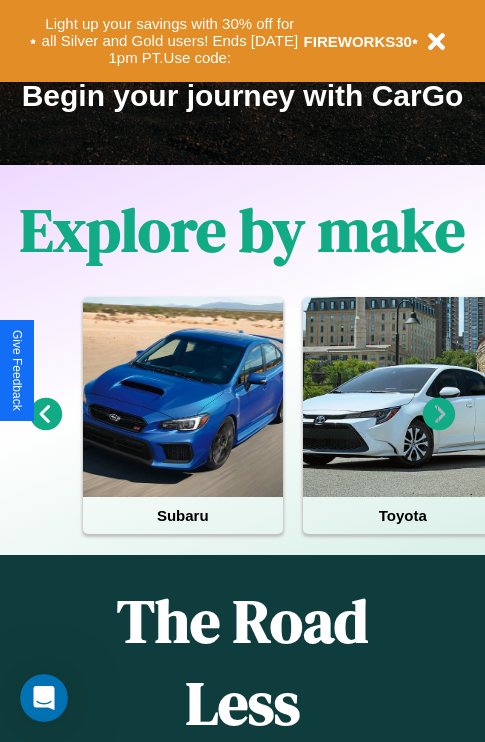 click 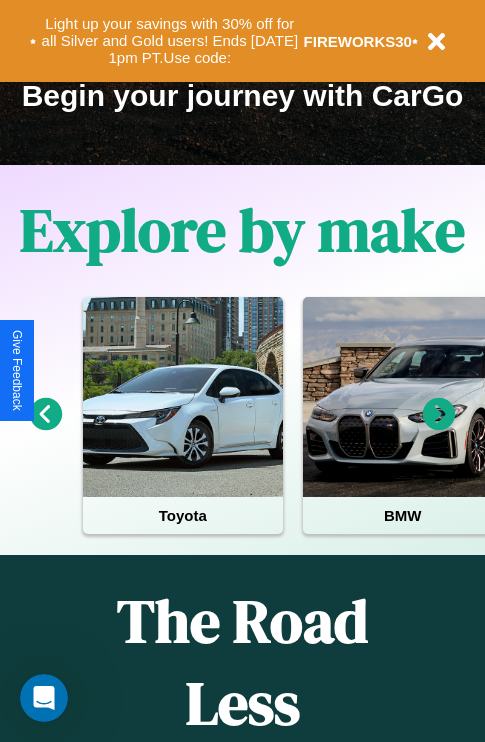 click 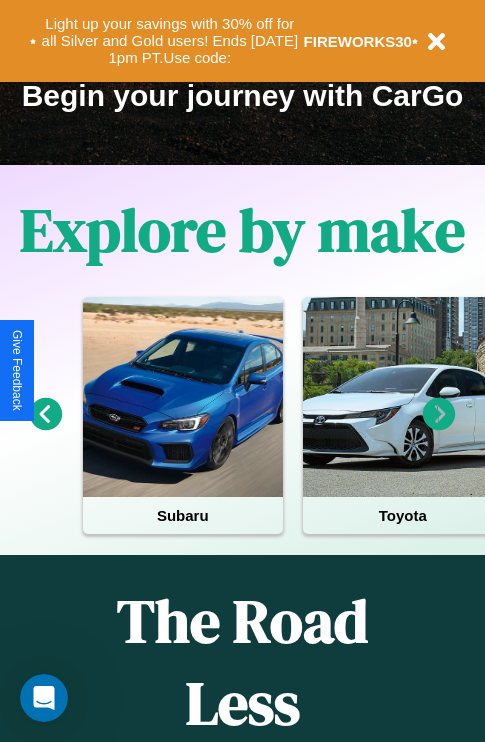 click 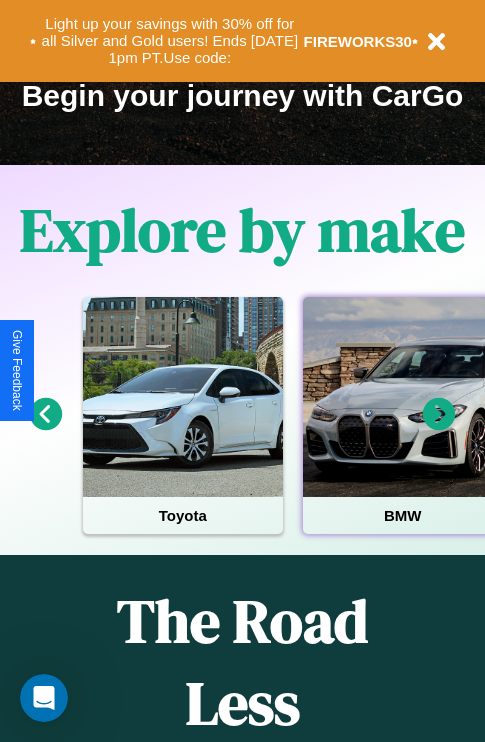 click at bounding box center [403, 397] 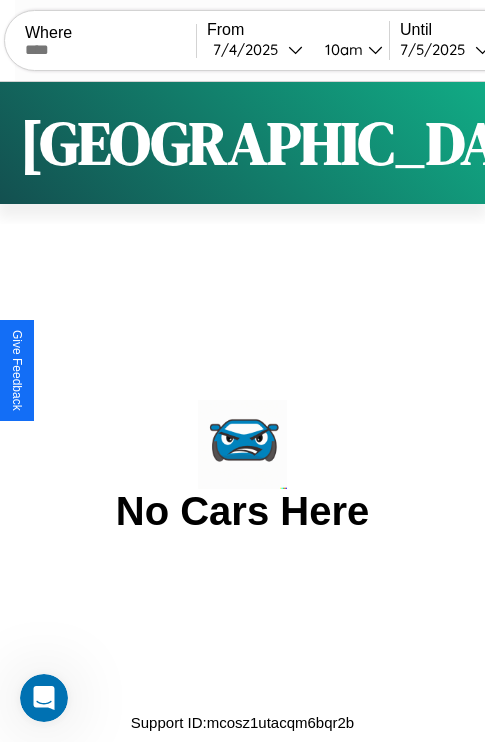 scroll, scrollTop: 0, scrollLeft: 0, axis: both 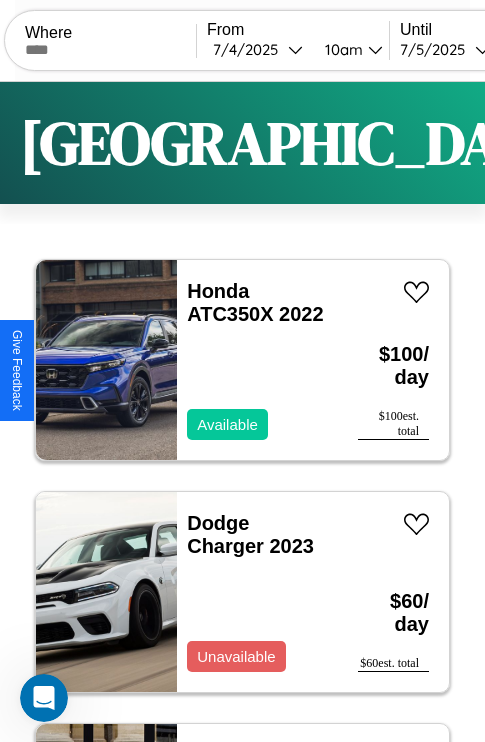 click on "Filters" at bounding box center (640, 143) 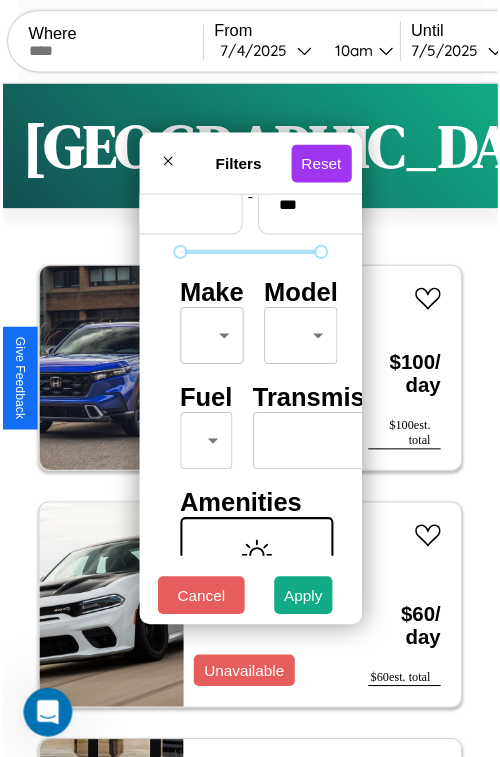 scroll, scrollTop: 162, scrollLeft: 0, axis: vertical 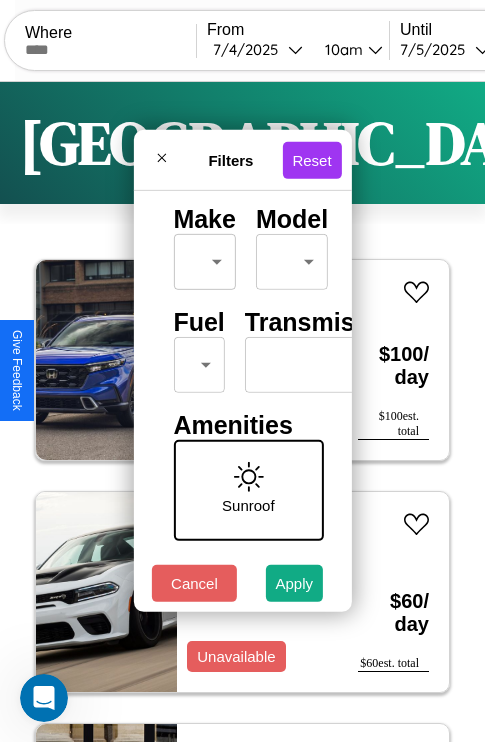 click on "CarGo Where From [DATE] 10am Until [DATE] 10am Become a Host Login Sign Up Tokyo Filters 132  cars in this area These cars can be picked up in this city. Honda   ATC350X   2022 Available $ 100  / day $ 100  est. total Dodge   Charger   2023 Unavailable $ 60  / day $ 60  est. total Alfa Romeo   164   2014 Available $ 180  / day $ 180  est. total Subaru   Baja   2014 Unavailable $ 180  / day $ 180  est. total Acura   RL   2017 Available $ 90  / day $ 90  est. total Maserati   Granturismo   2020 Available $ 120  / day $ 120  est. total Jaguar   X-Type   2019 Available $ 170  / day $ 170  est. total Volvo   NE64   2014 Unavailable $ 80  / day $ 80  est. total Nissan   NISSAN Z   2022 Available $ 100  / day $ 100  est. total Bentley   Mulsanne   2020 Available $ 140  / day $ 140  est. total Aston [PERSON_NAME]   Vanquish Zagato   2017 Unavailable $ 100  / day $ 100  est. total Lexus   CT   2022 Available $ 130  / day $ 130  est. total Honda   CRF1100A4   2017 Available $ 130  / day $ 130  est. total Dodge" at bounding box center [242, 412] 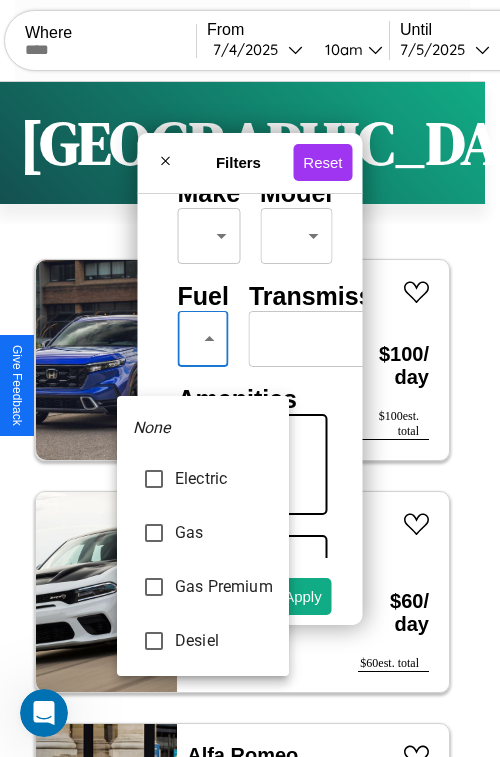 type on "***" 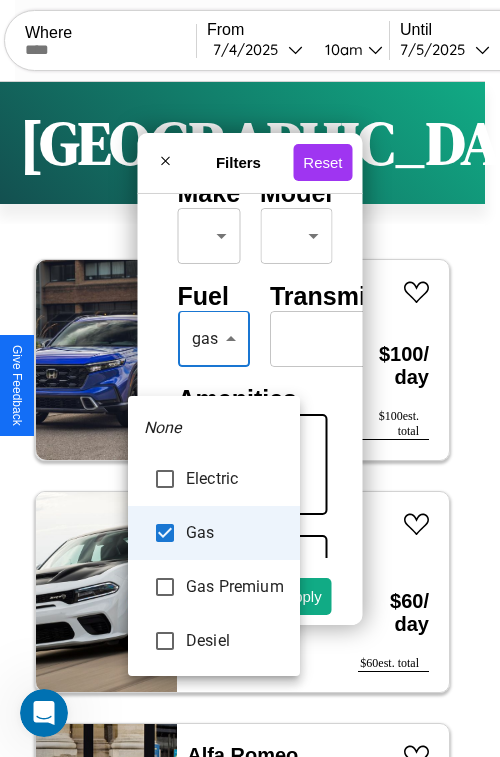 click at bounding box center (250, 378) 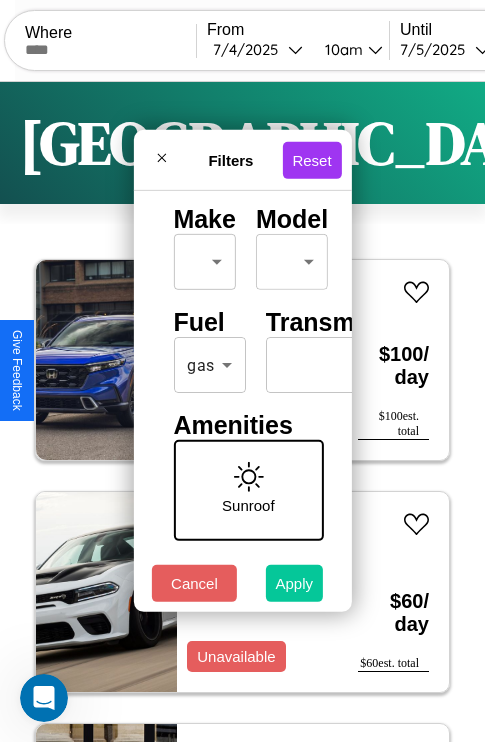 click on "Apply" at bounding box center (295, 583) 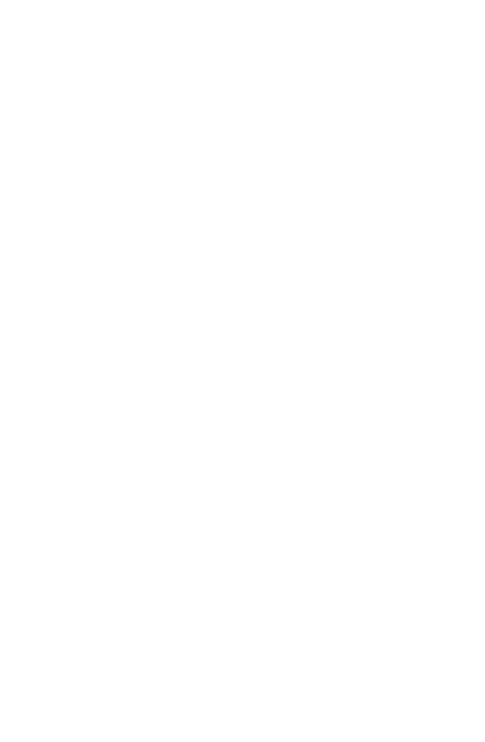 scroll, scrollTop: 0, scrollLeft: 0, axis: both 